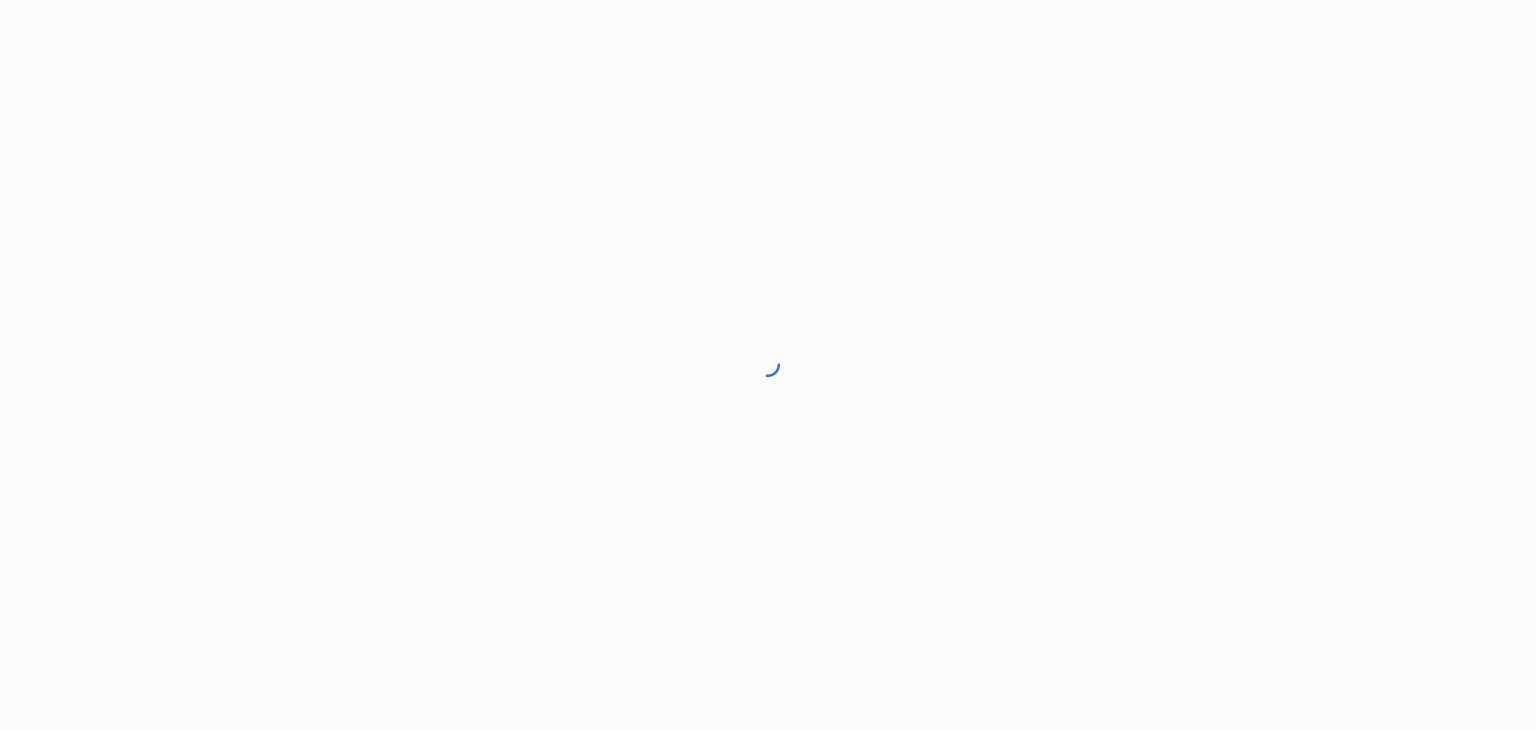 scroll, scrollTop: 0, scrollLeft: 0, axis: both 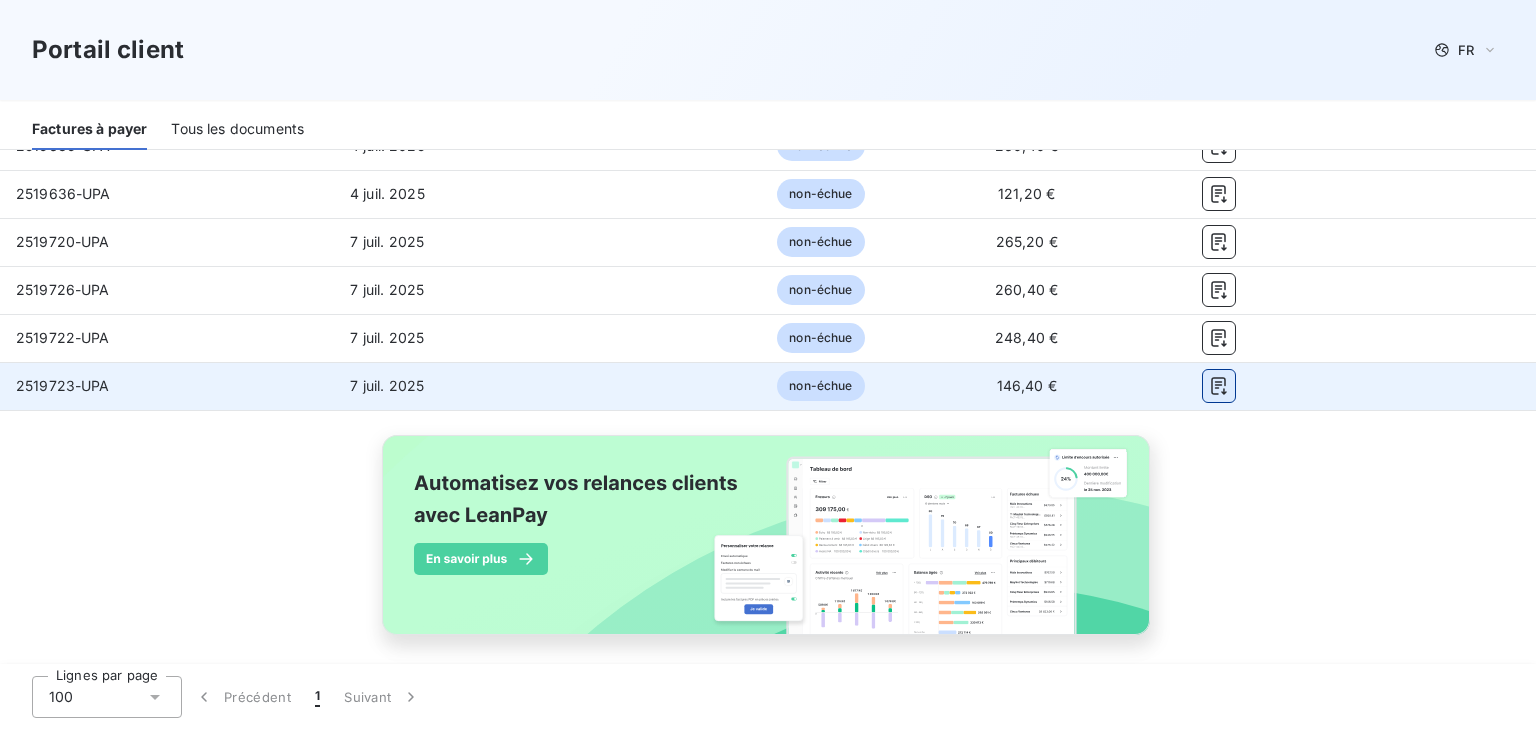 click 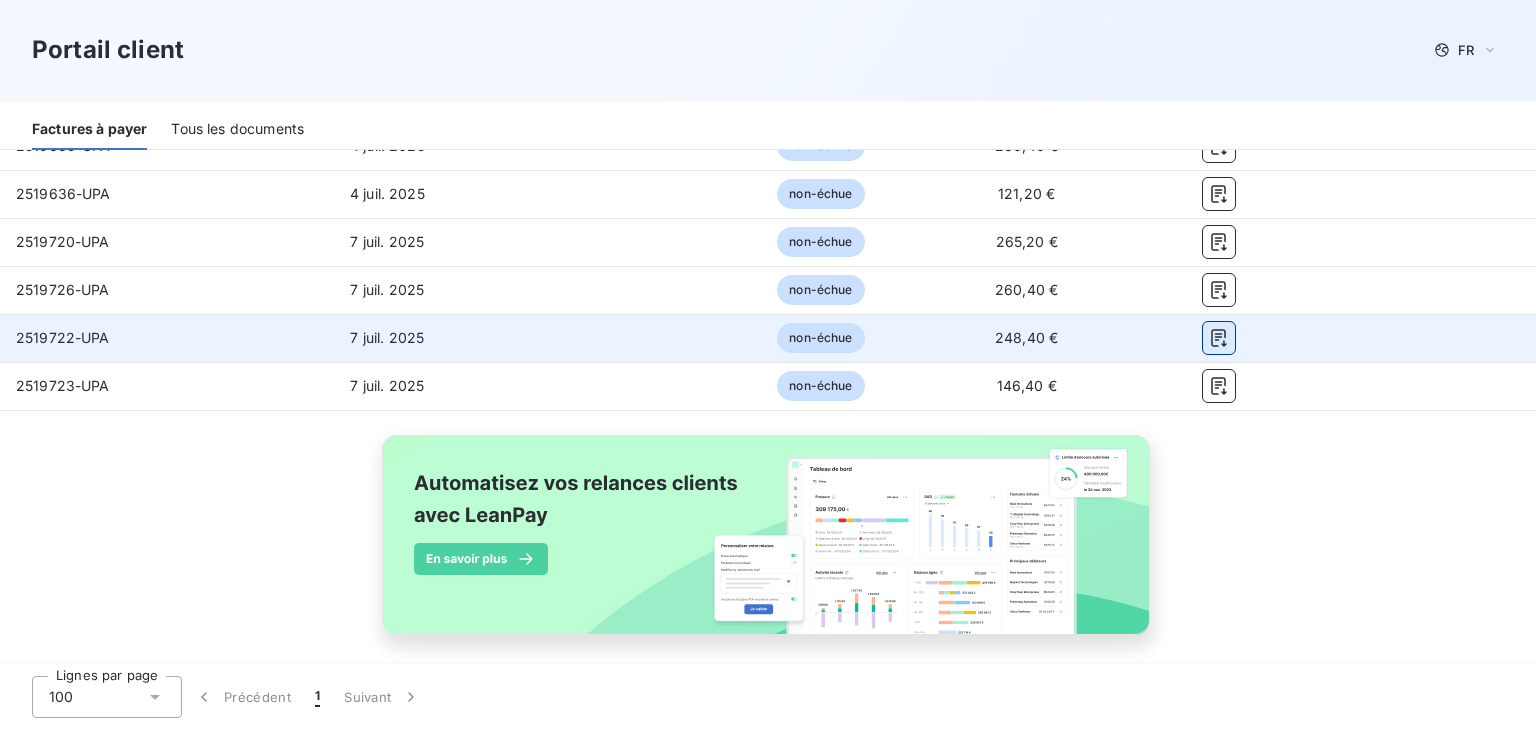 click 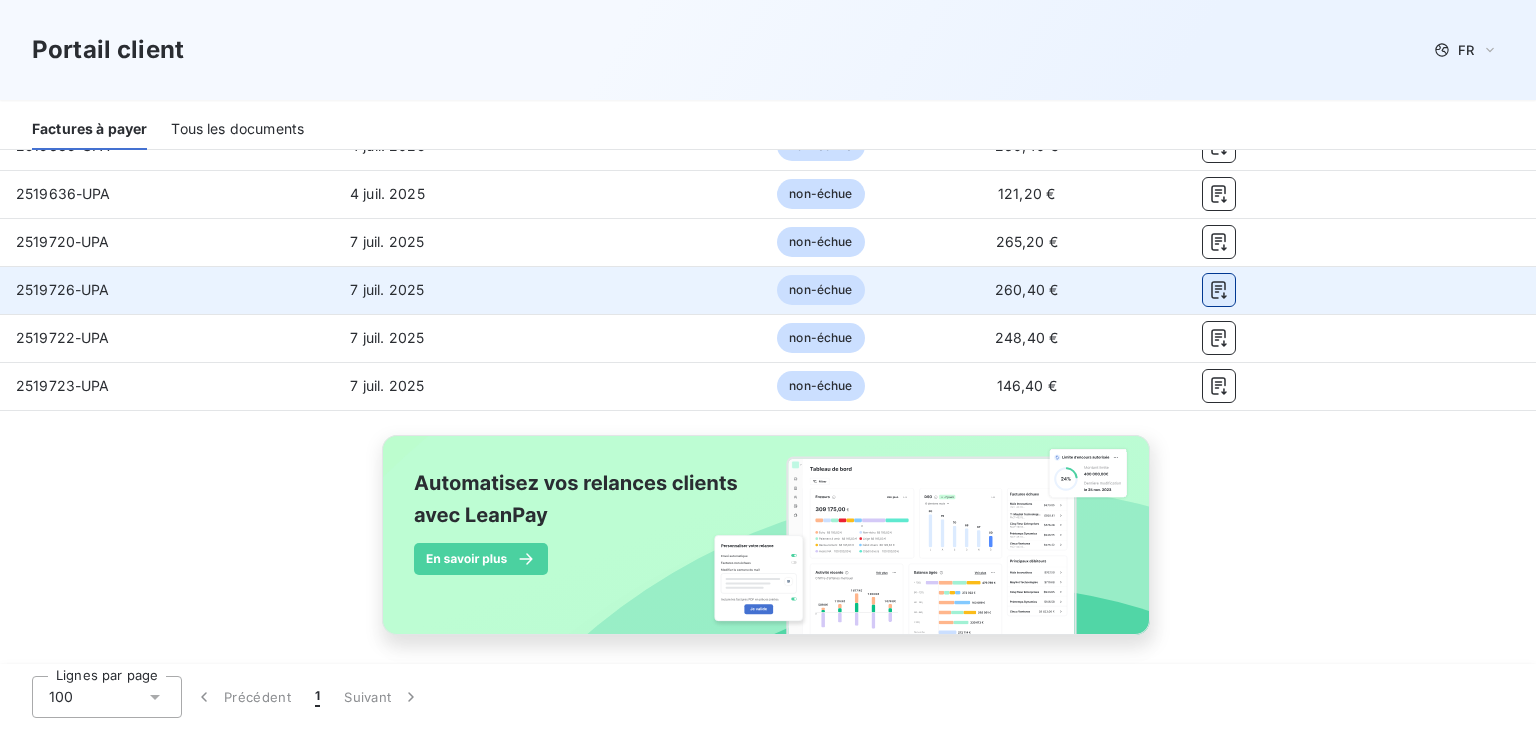 click 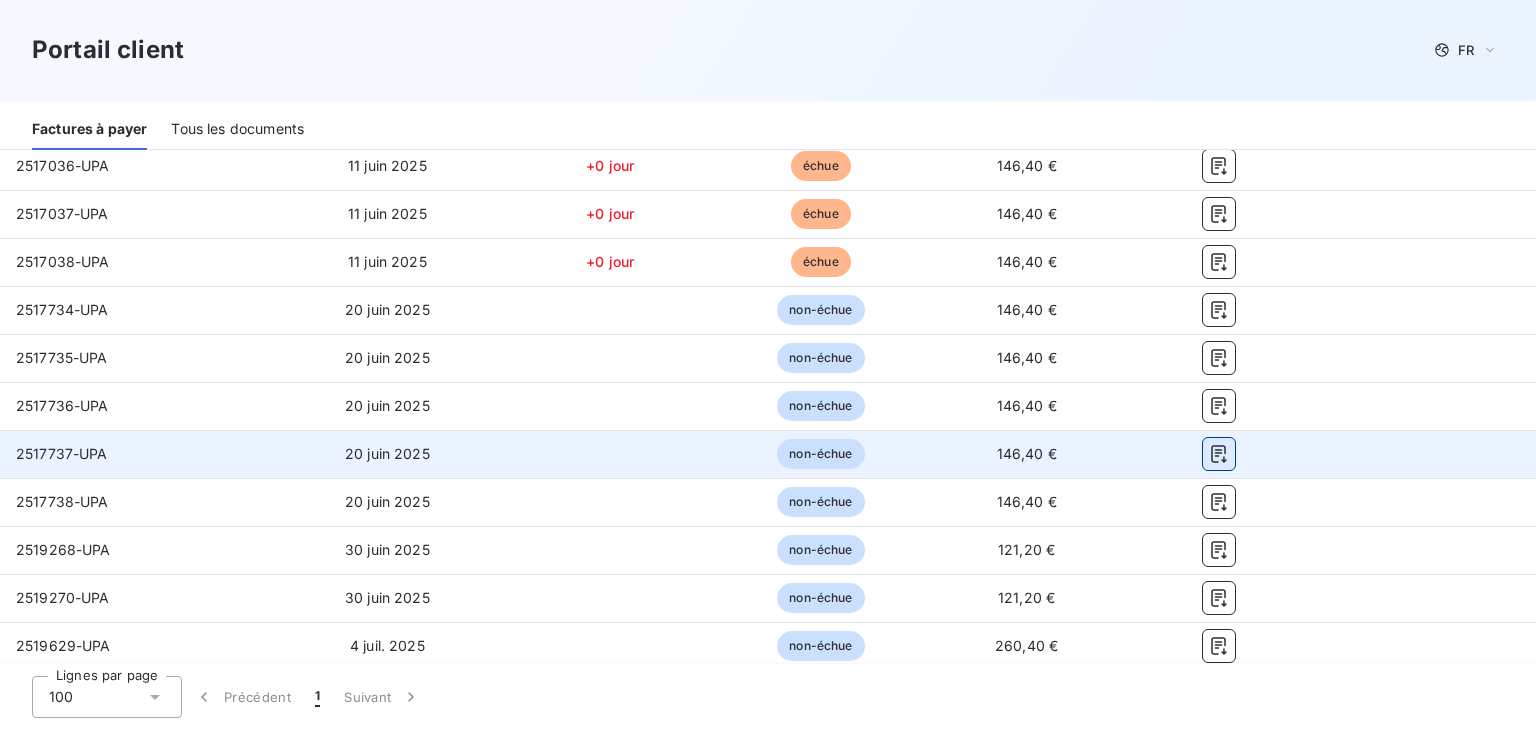scroll, scrollTop: 1650, scrollLeft: 0, axis: vertical 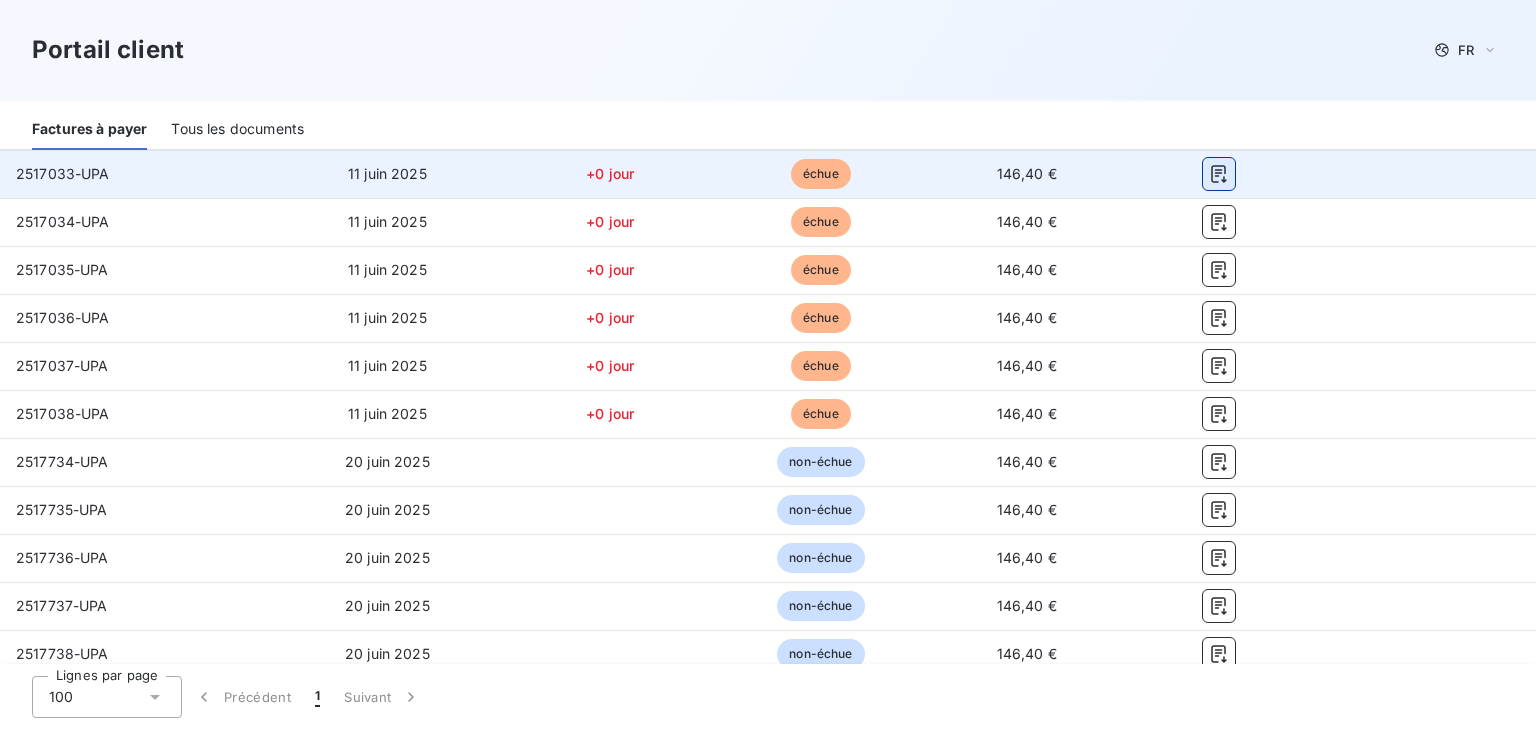 click 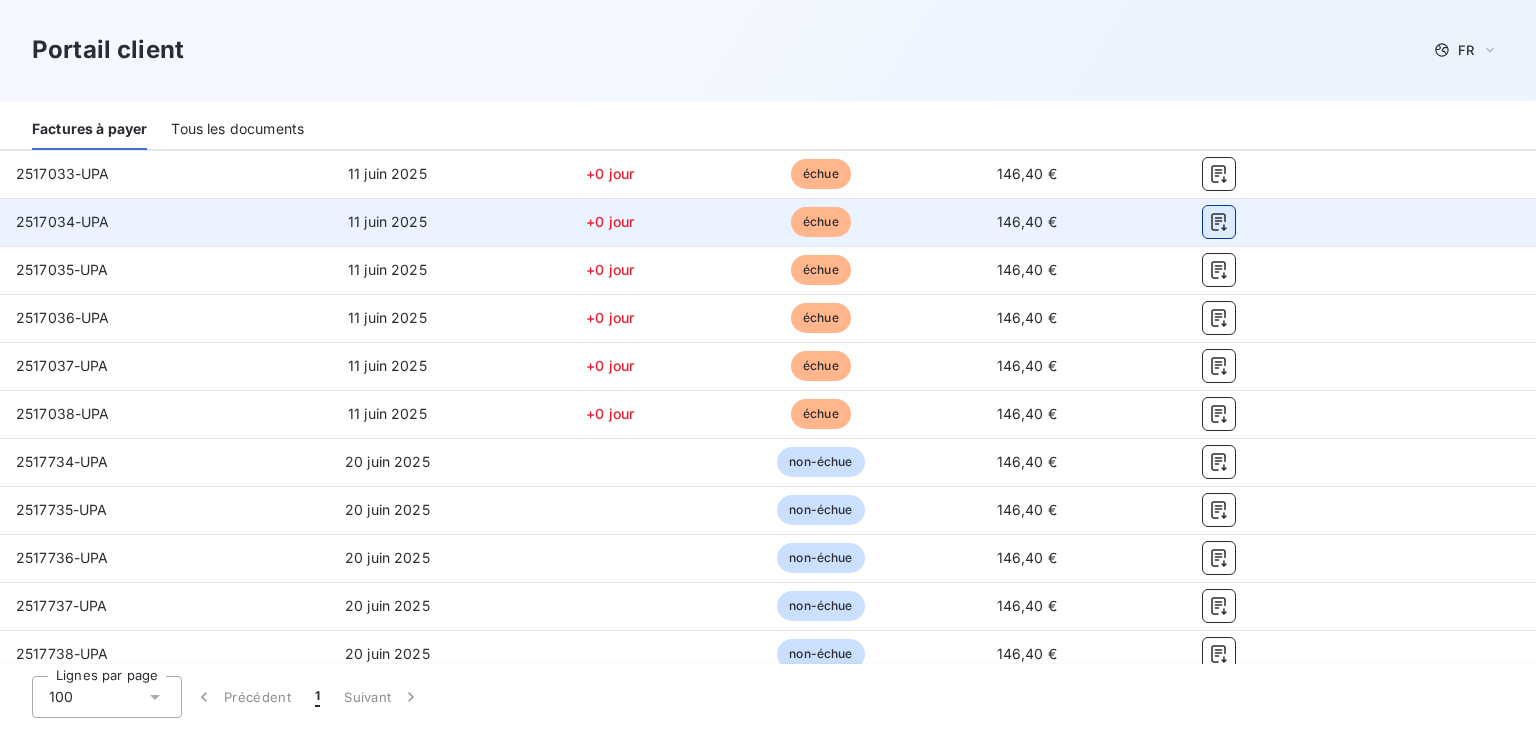 click 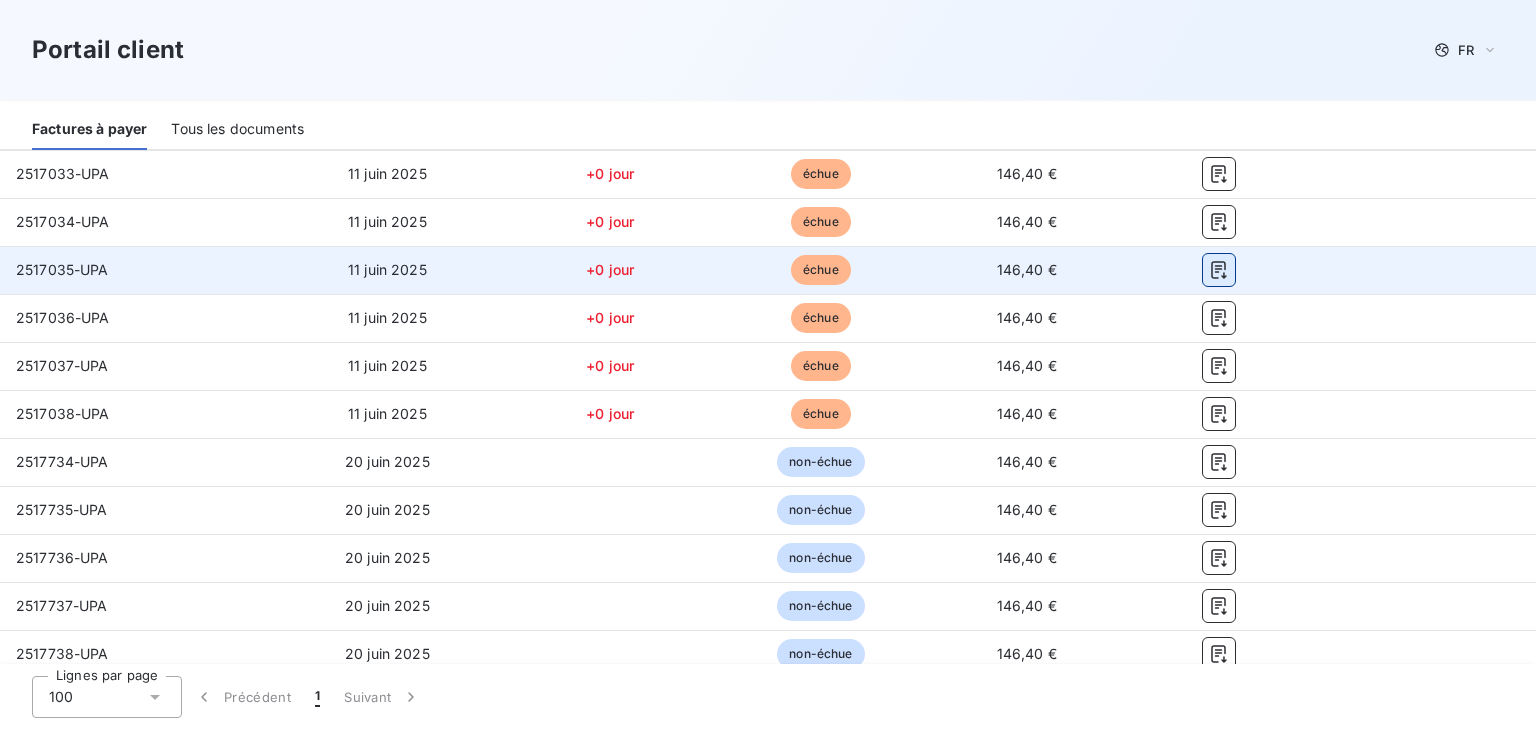 click 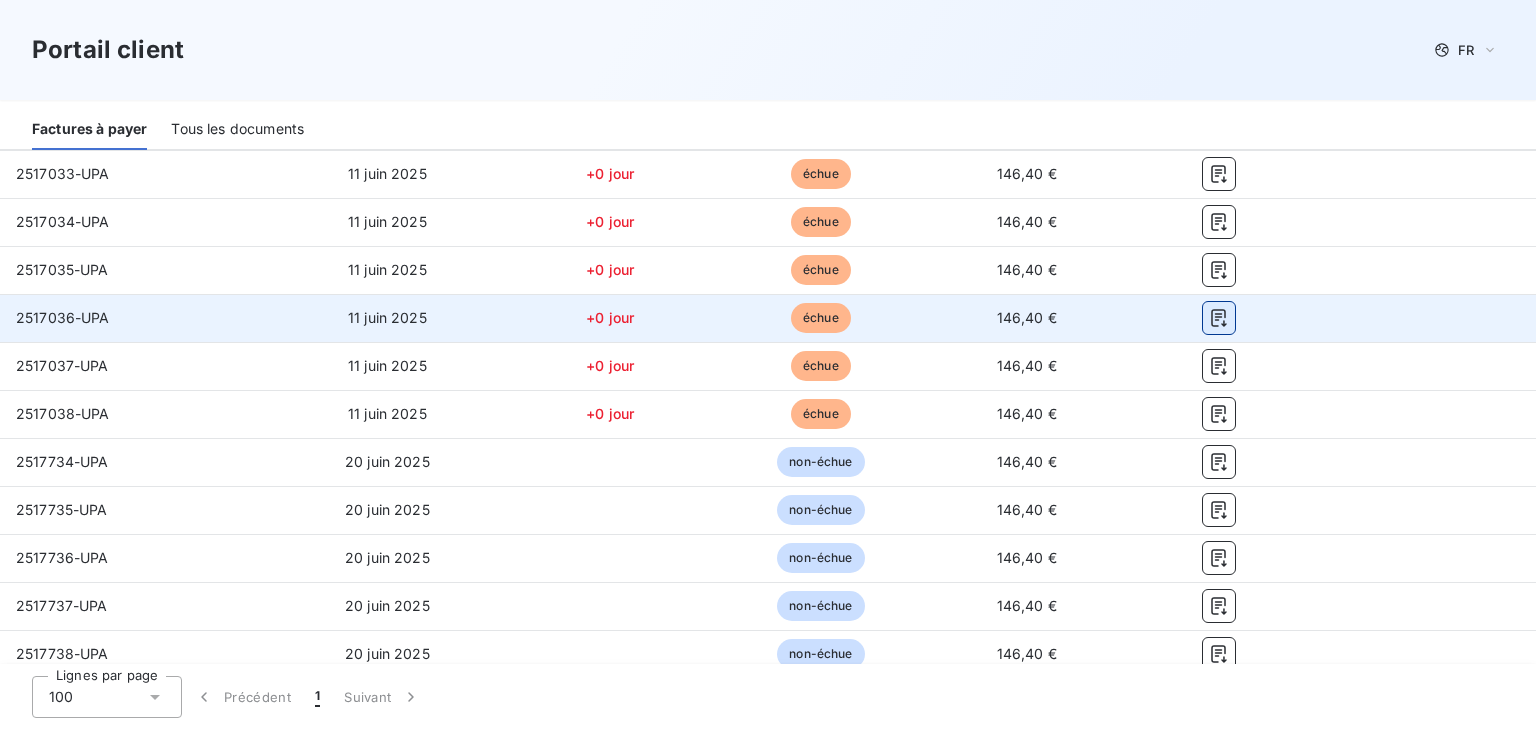 click 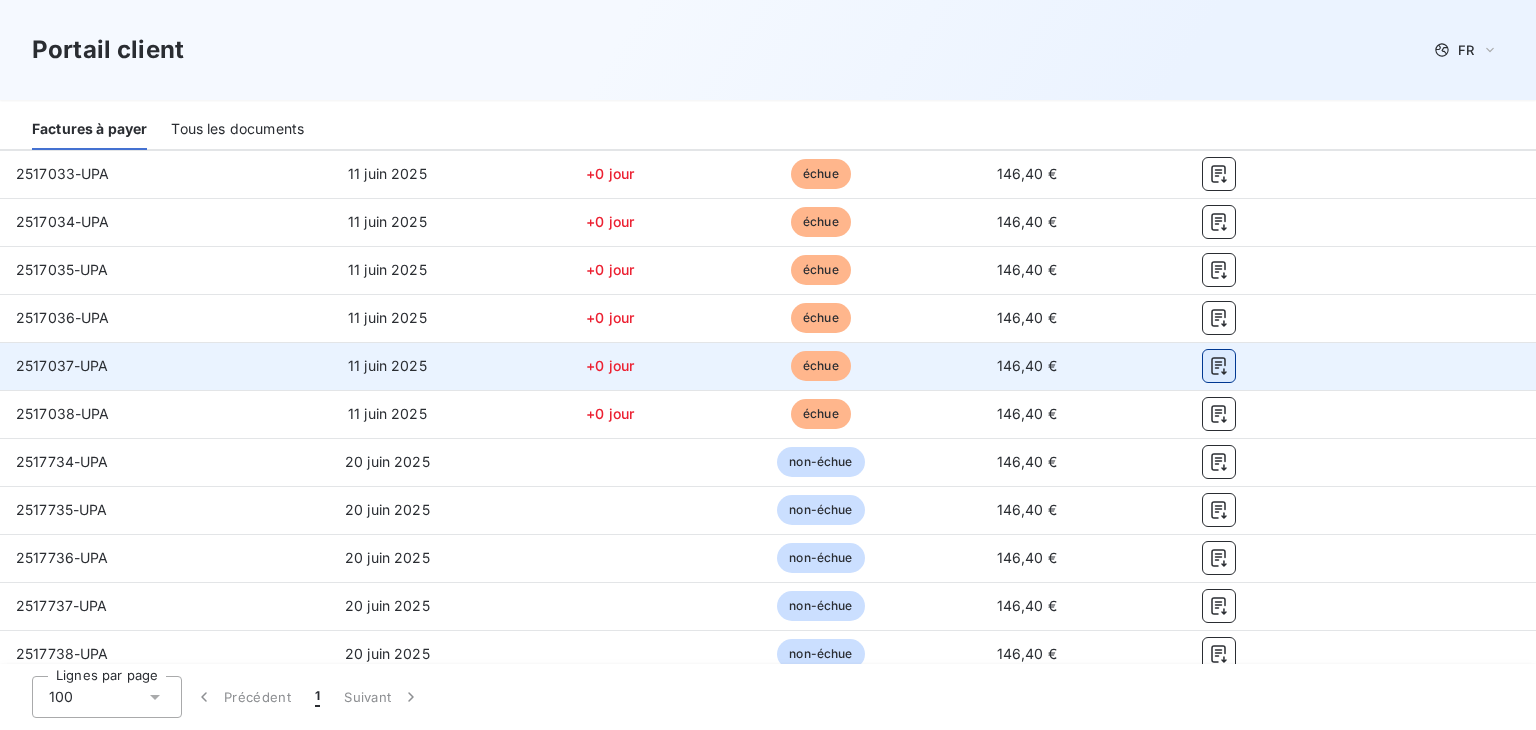 click 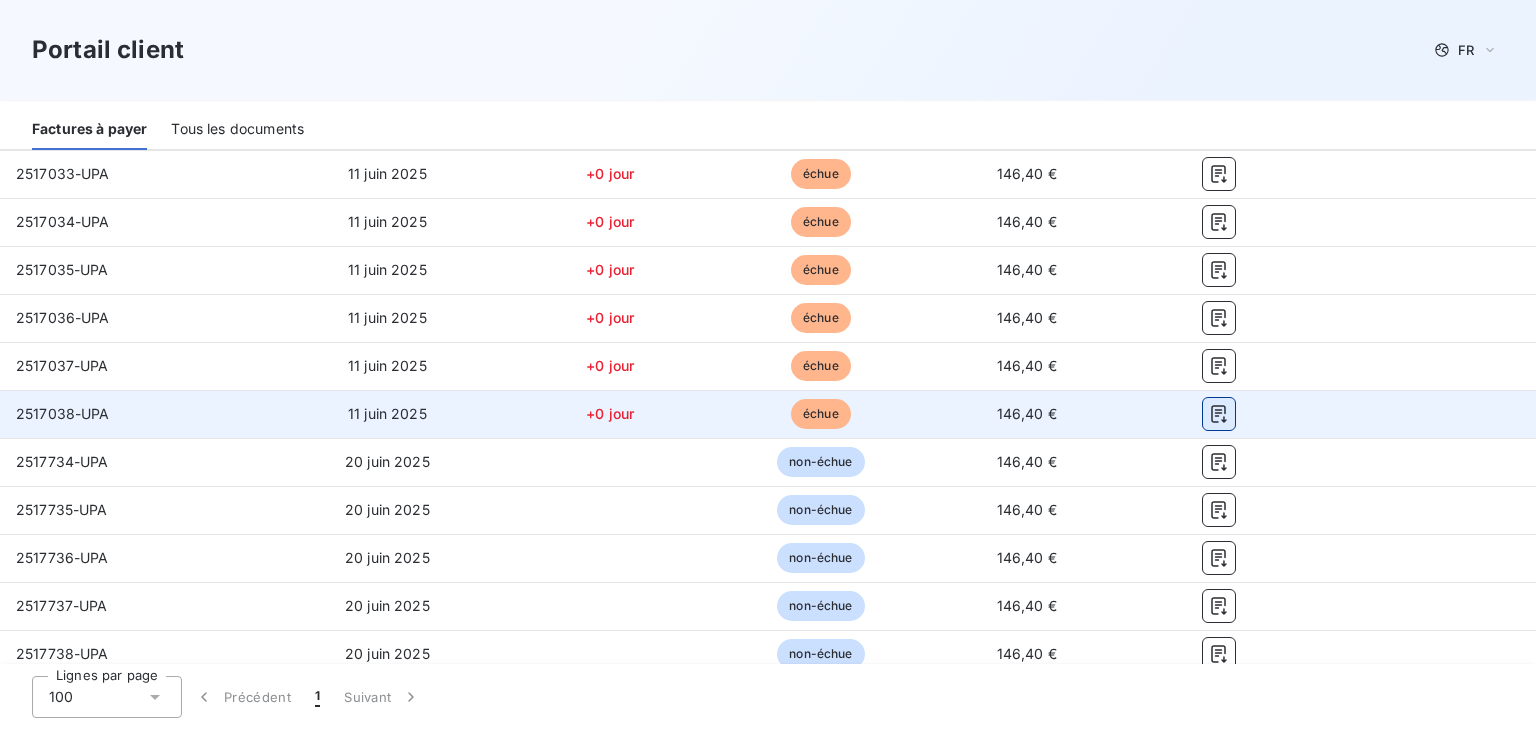 click 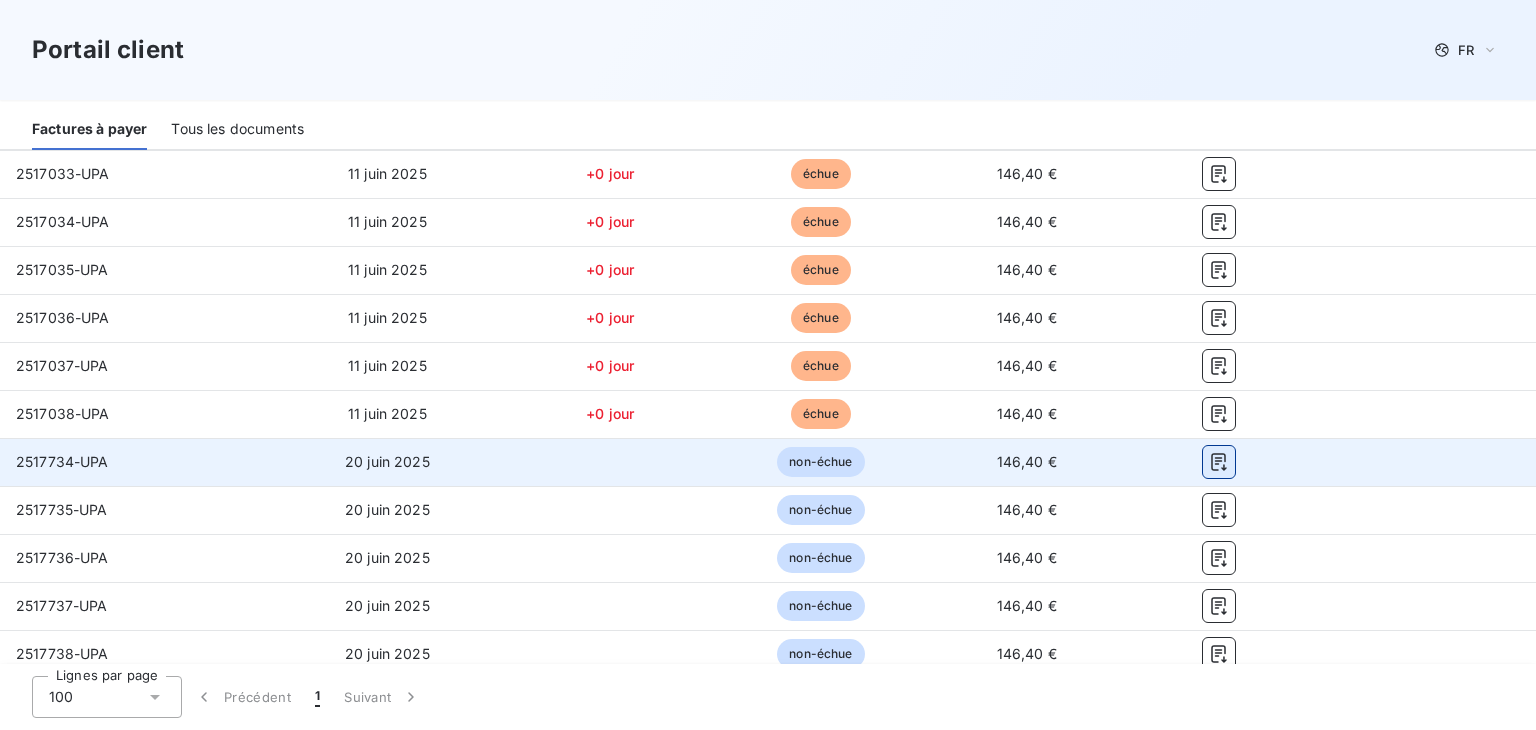 click 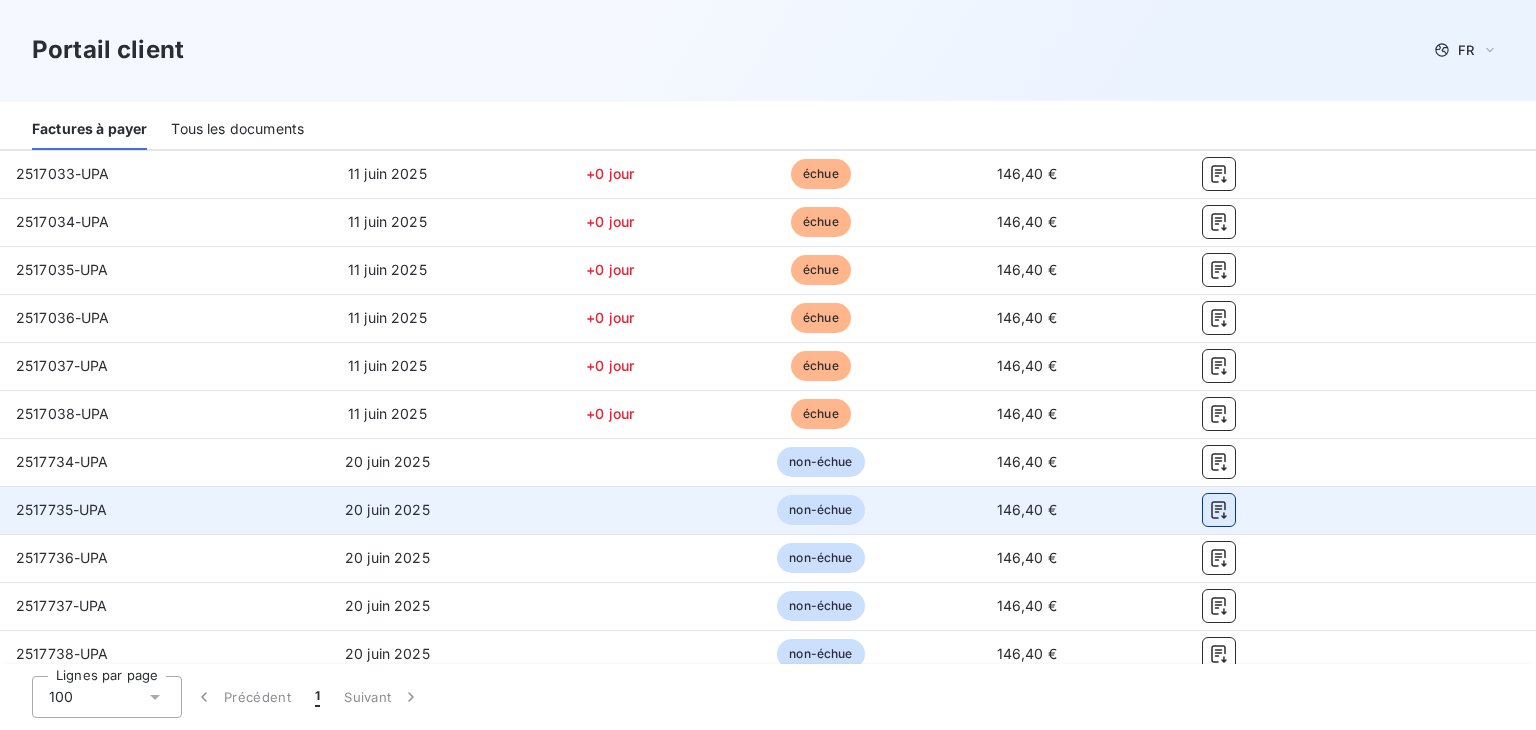 click 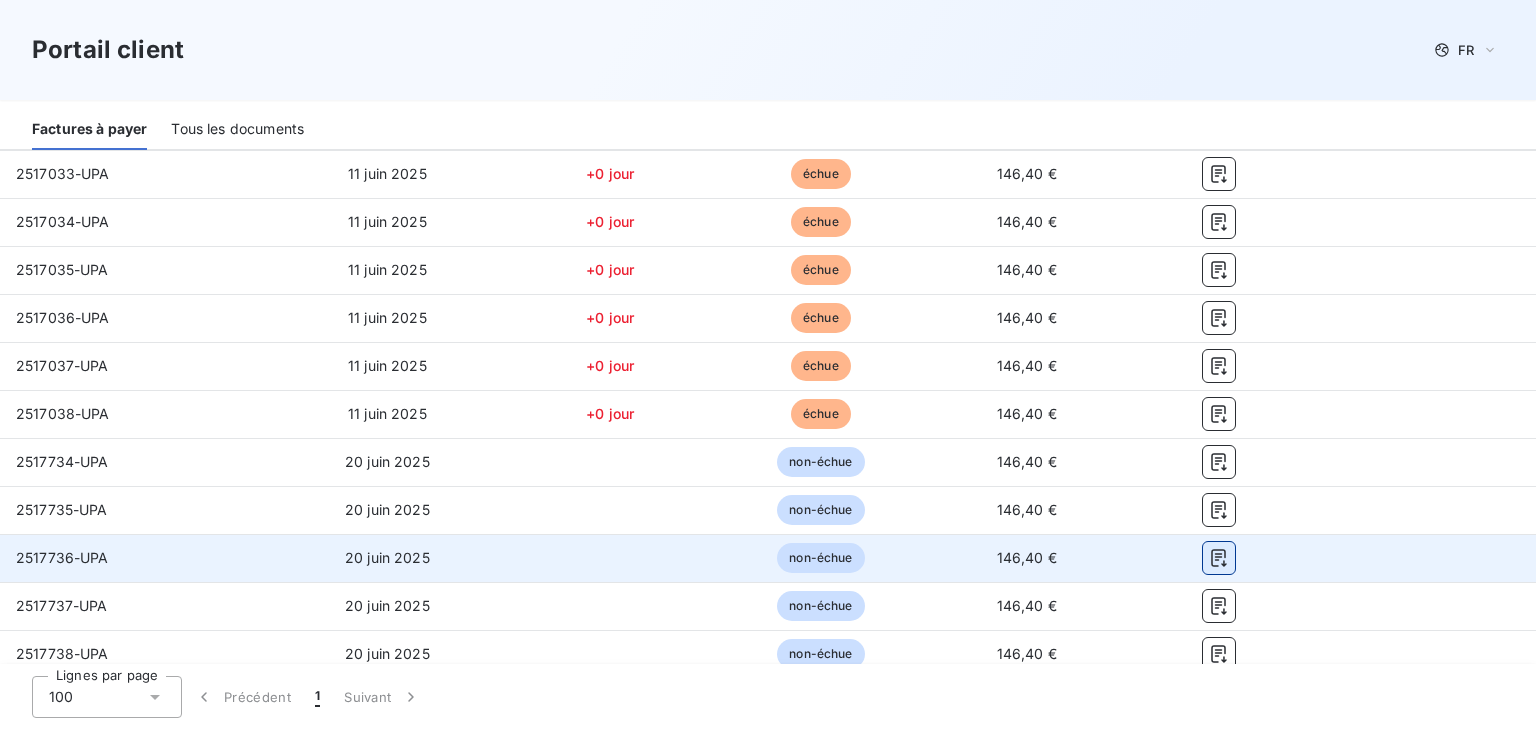 click 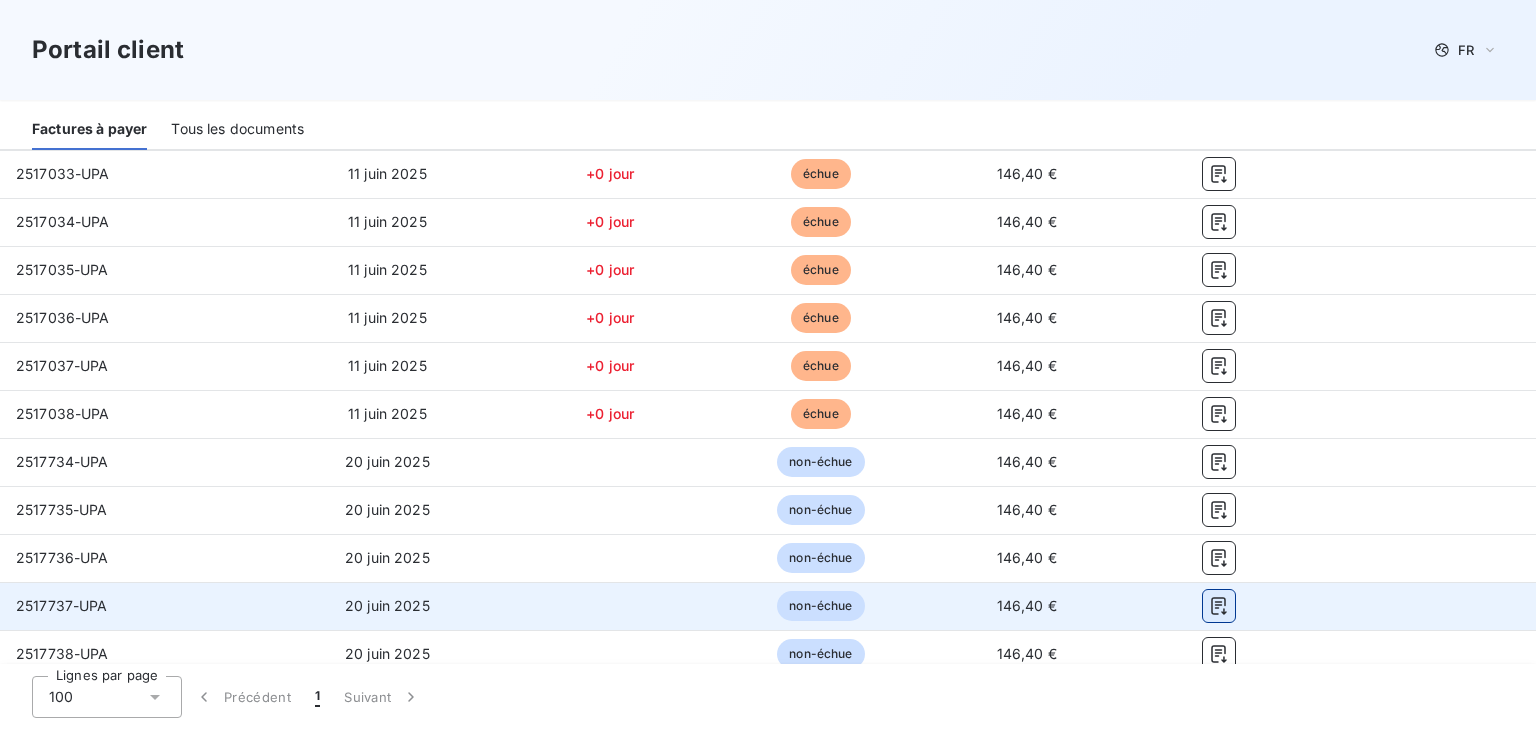 click 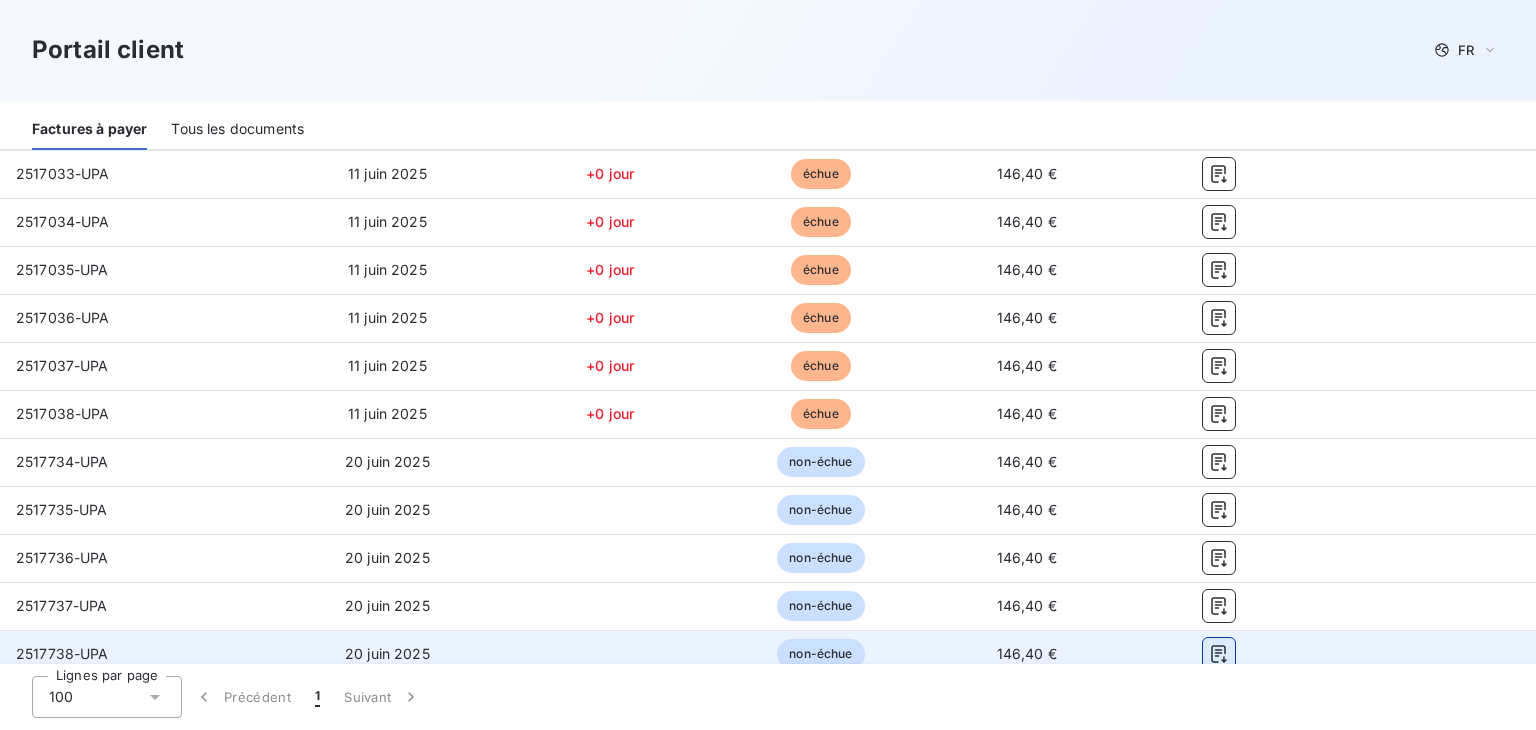click 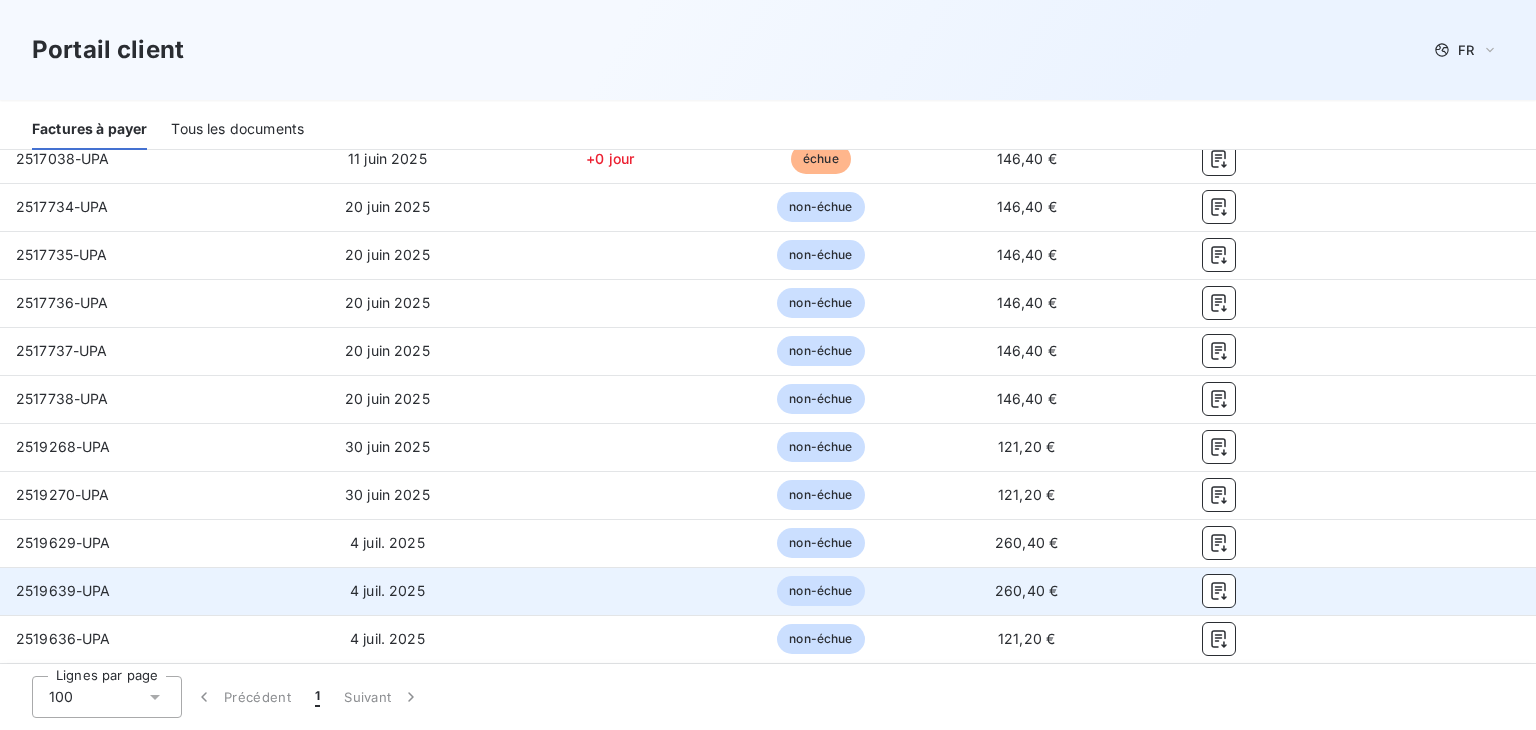 scroll, scrollTop: 1950, scrollLeft: 0, axis: vertical 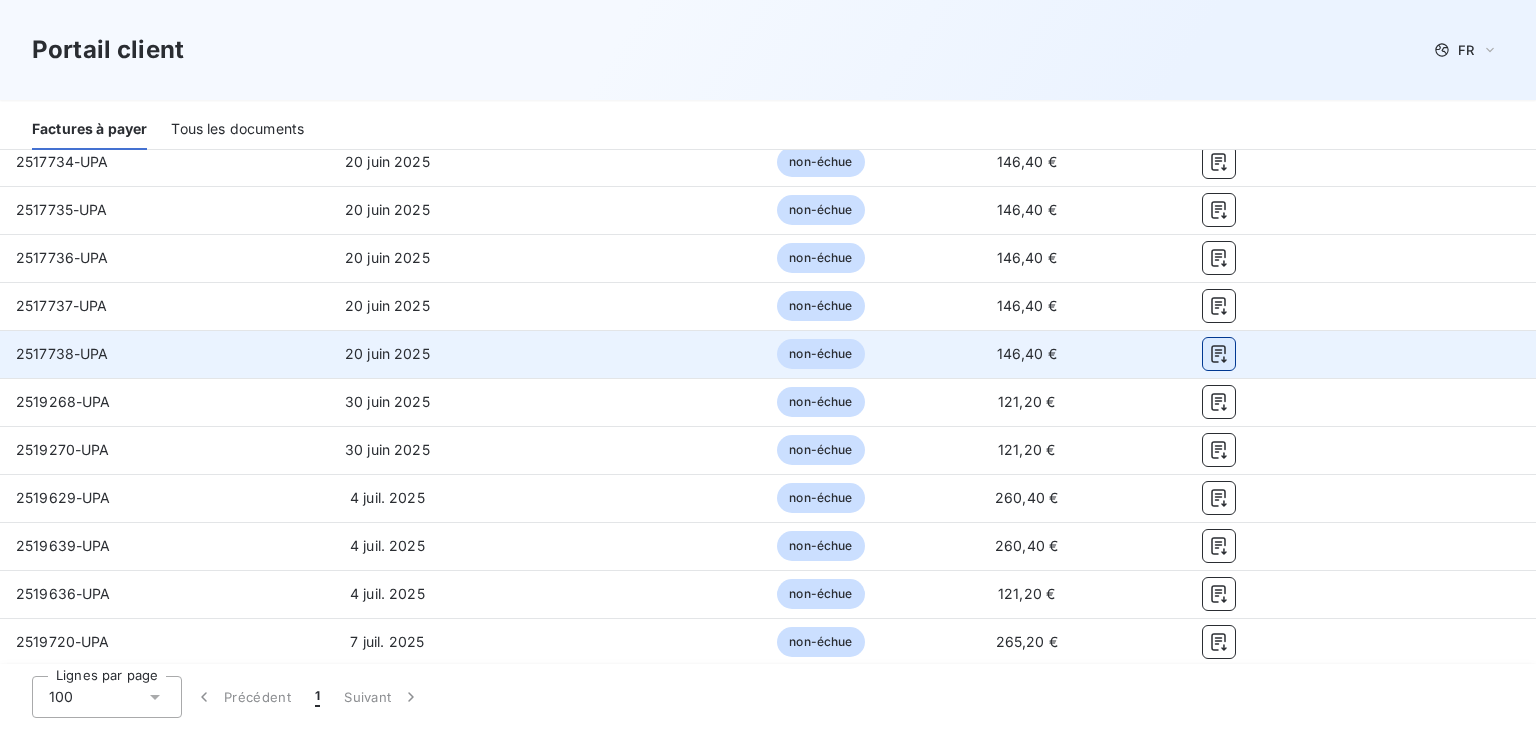 click 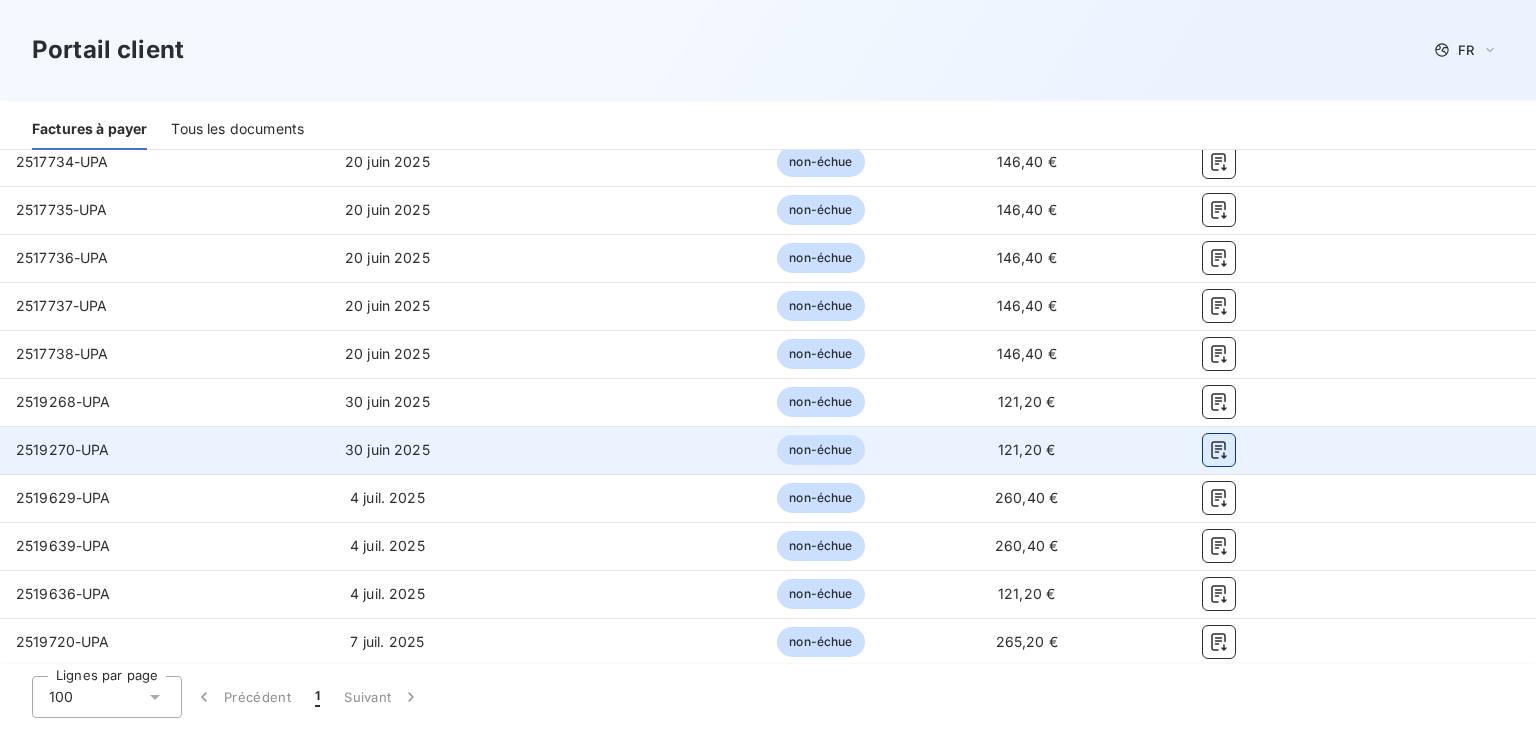 click 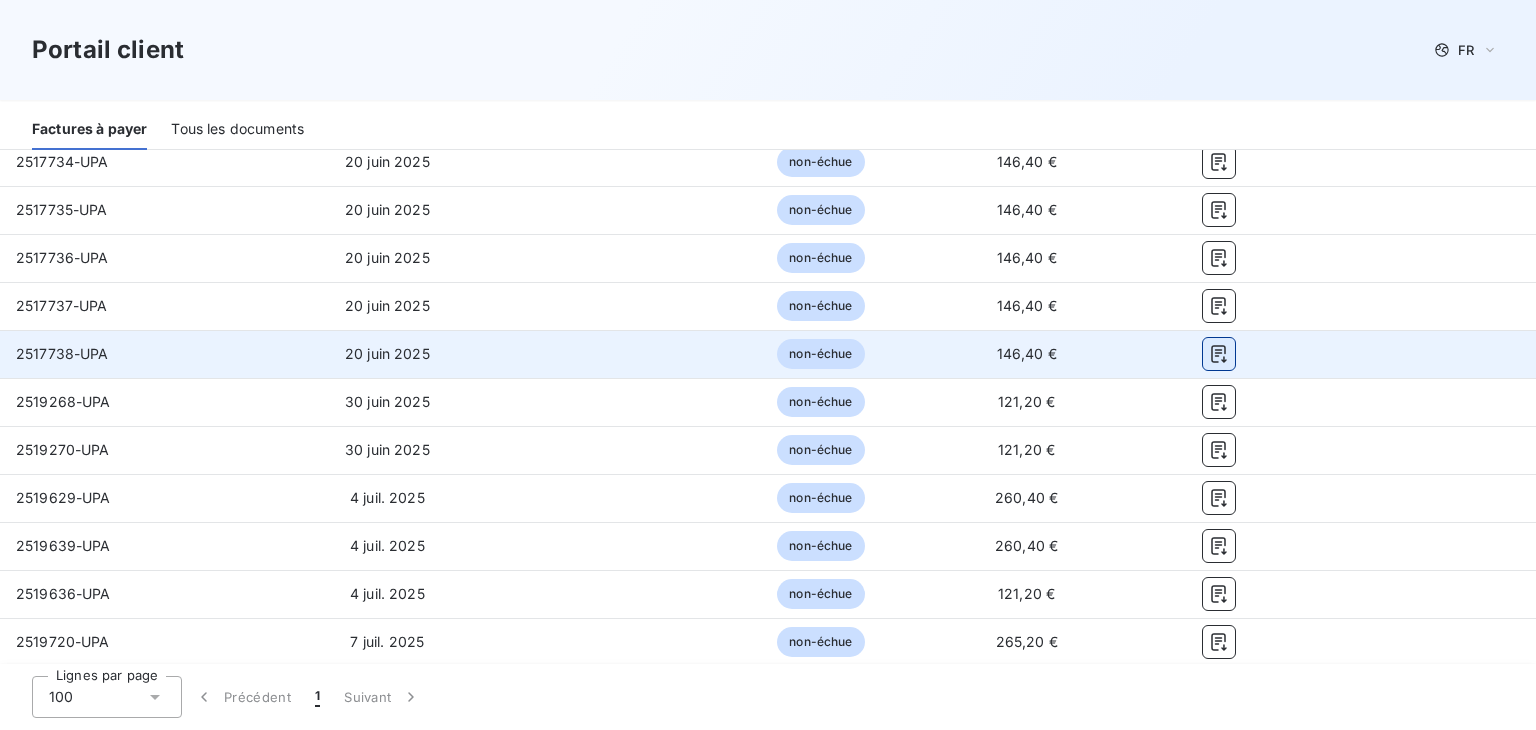click 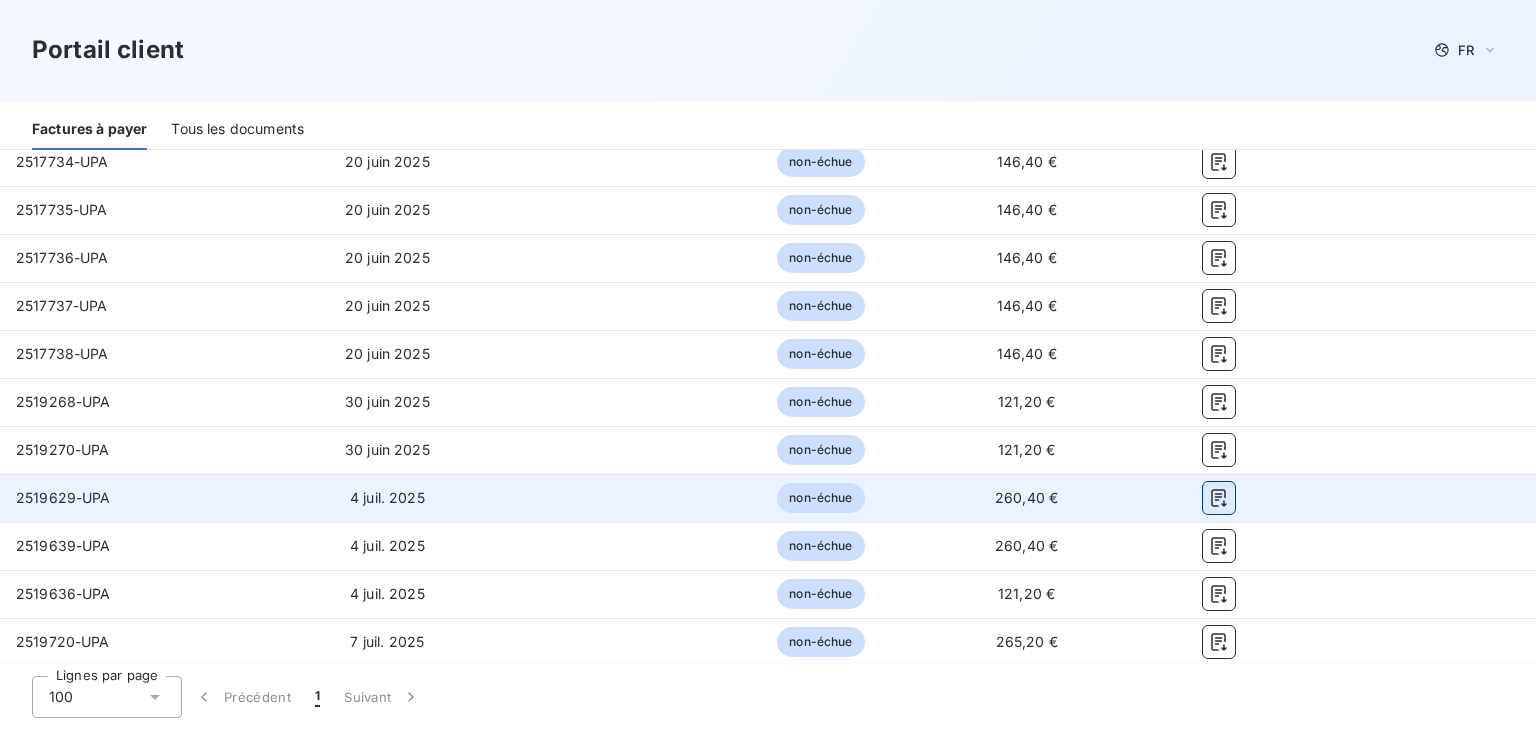 click 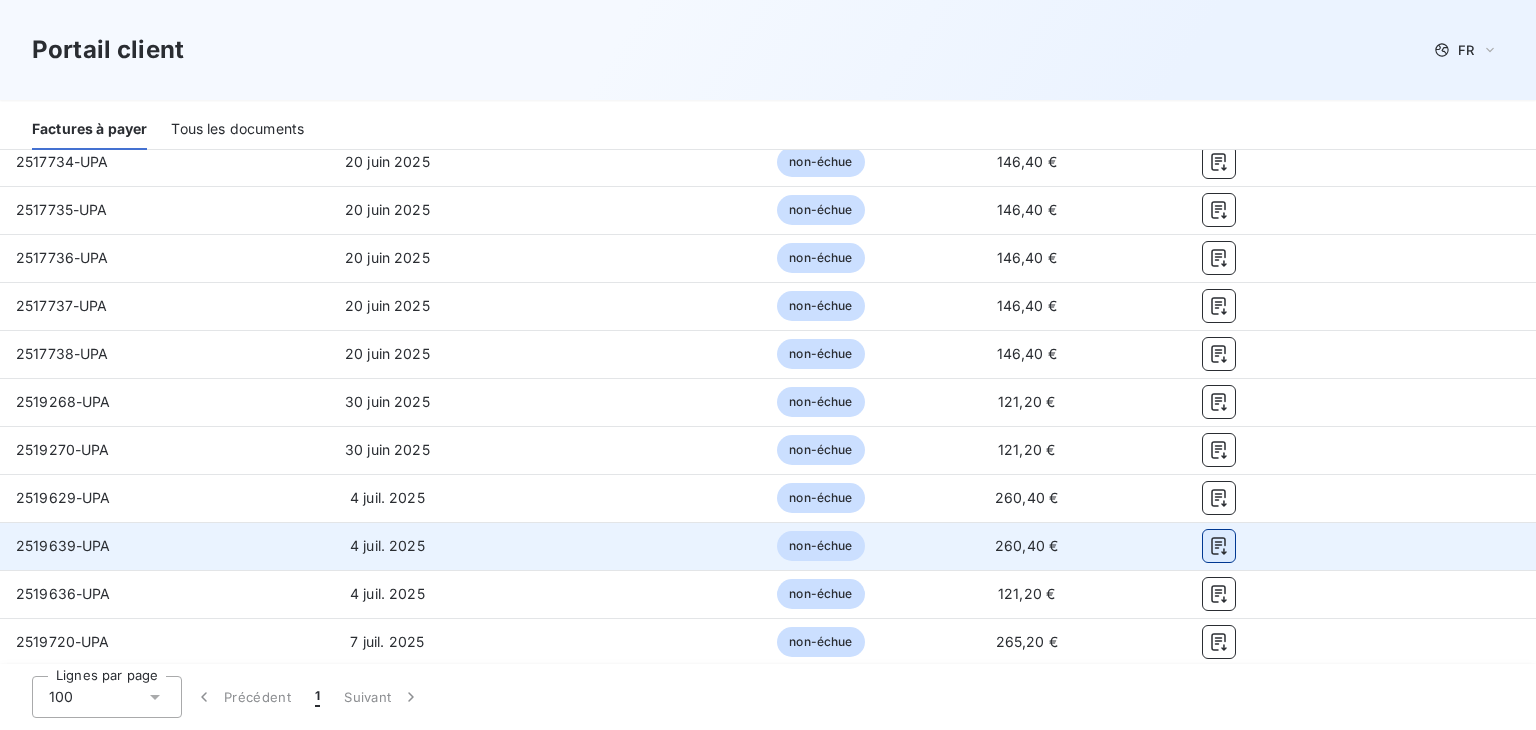 click 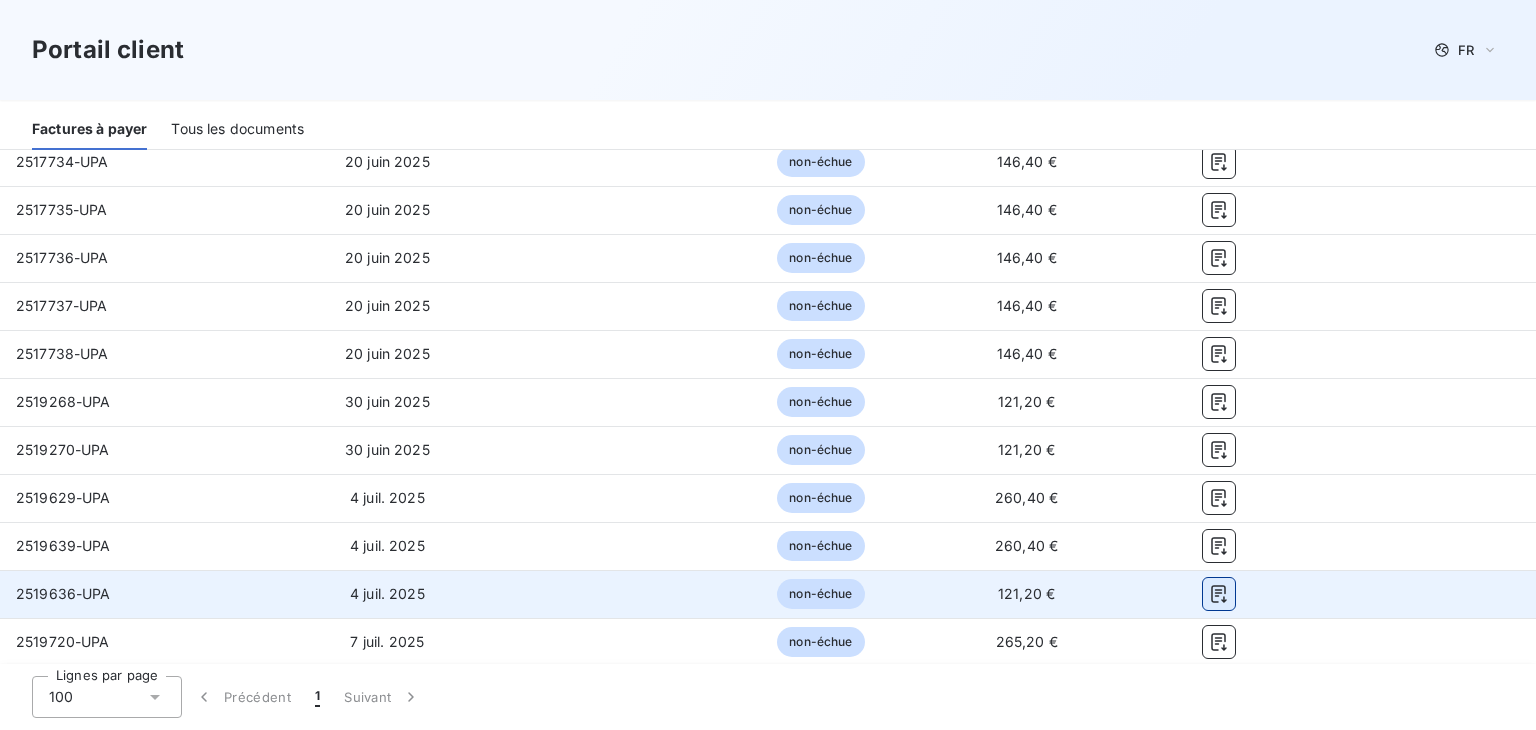 click 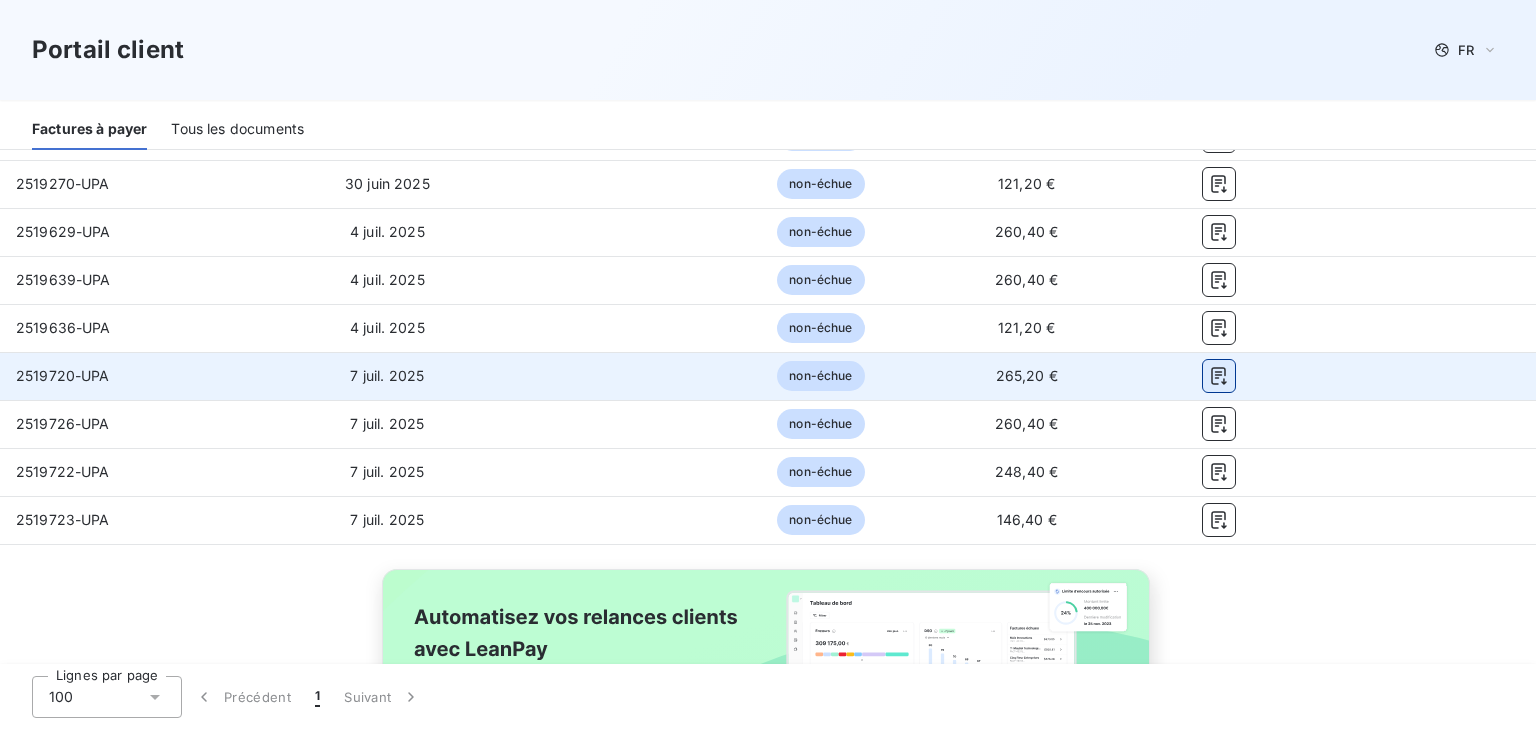 scroll, scrollTop: 2250, scrollLeft: 0, axis: vertical 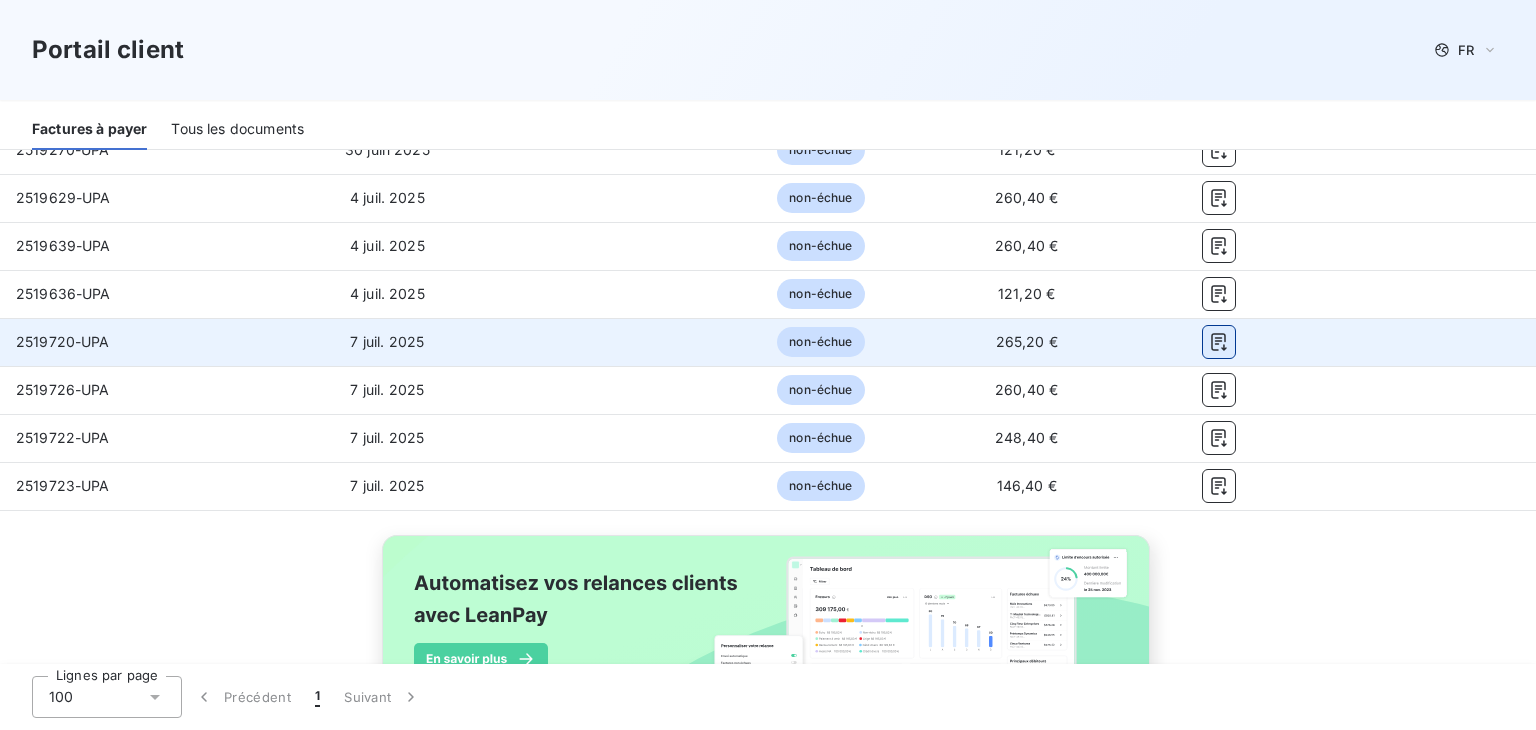 click 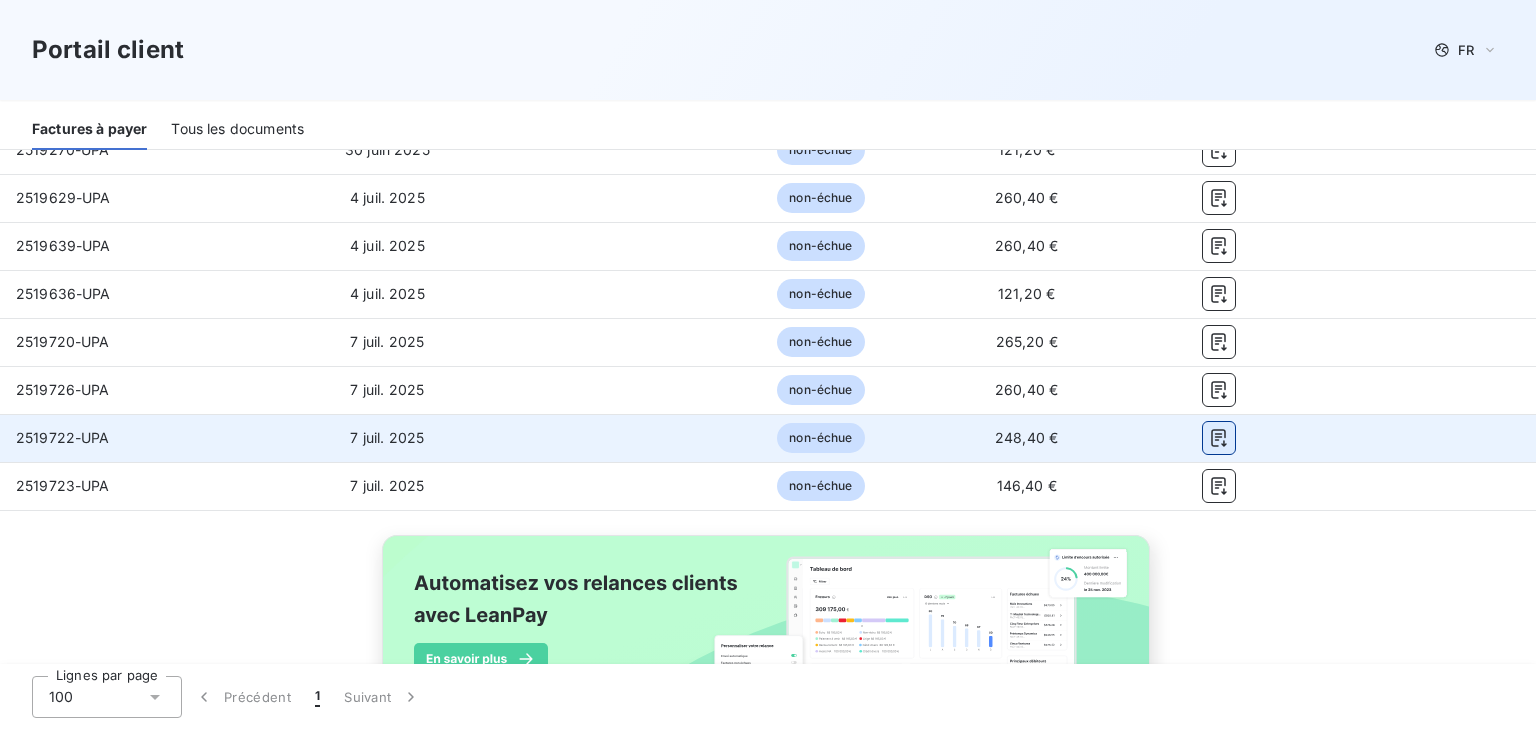 click 